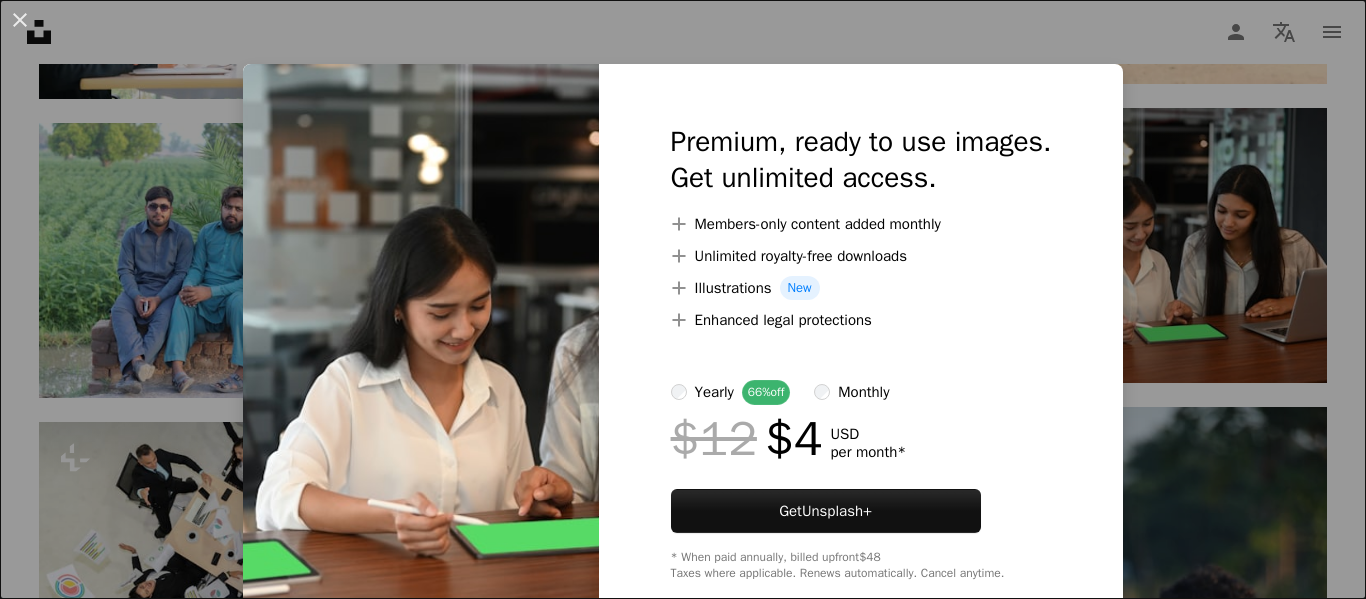 scroll, scrollTop: 34834, scrollLeft: 0, axis: vertical 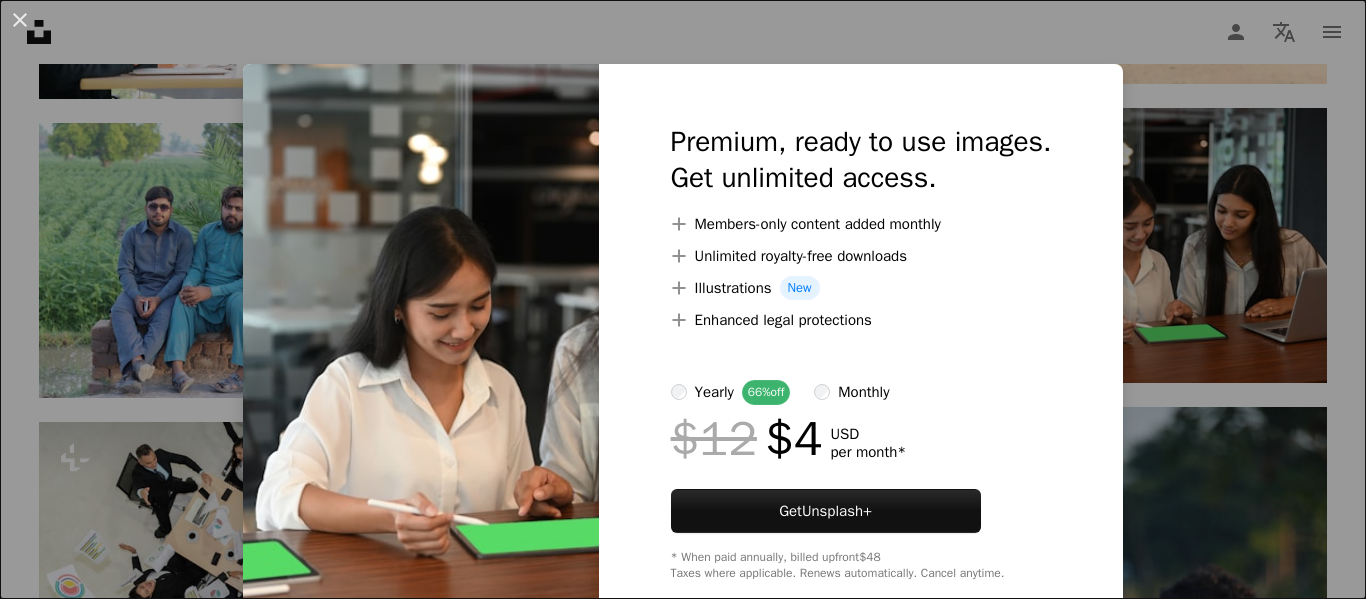 drag, startPoint x: 16, startPoint y: 23, endPoint x: 54, endPoint y: 16, distance: 38.63936 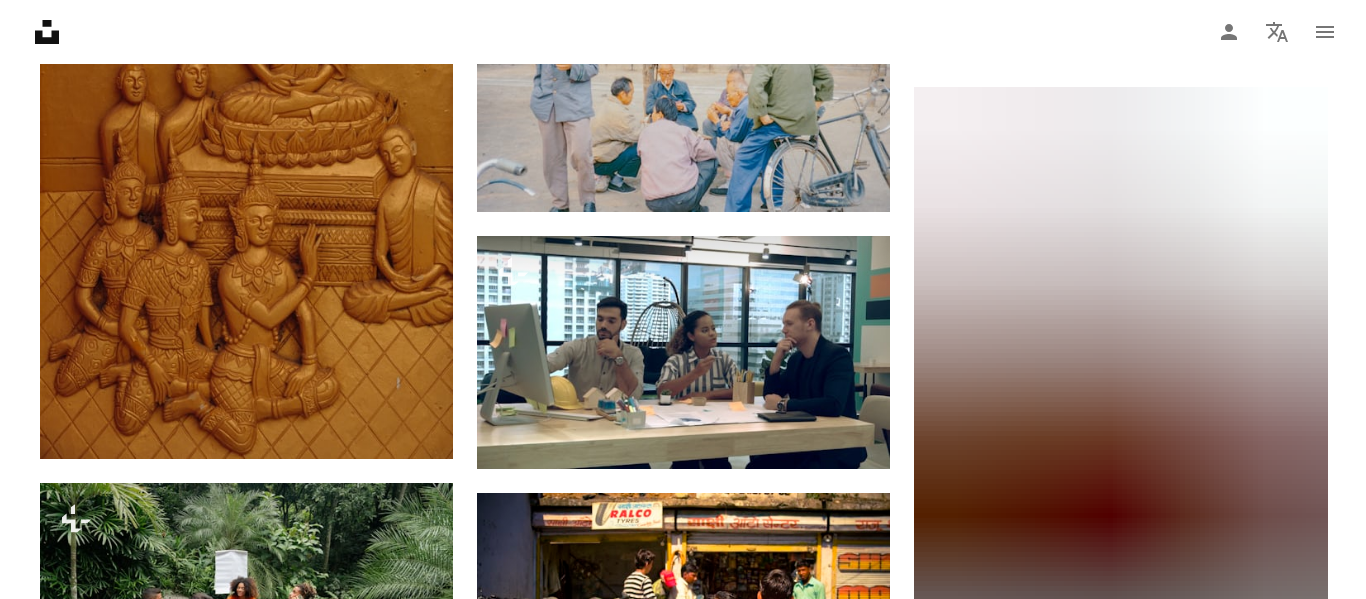 scroll, scrollTop: 49134, scrollLeft: 0, axis: vertical 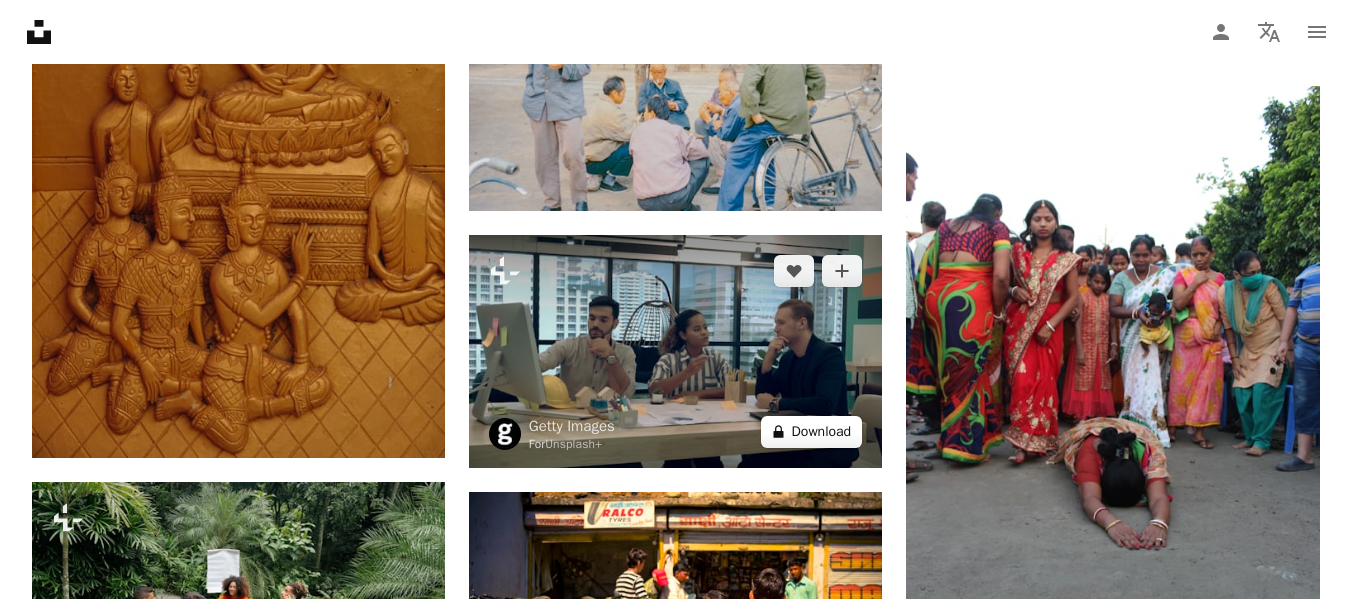 click on "A lock Download" at bounding box center (812, 432) 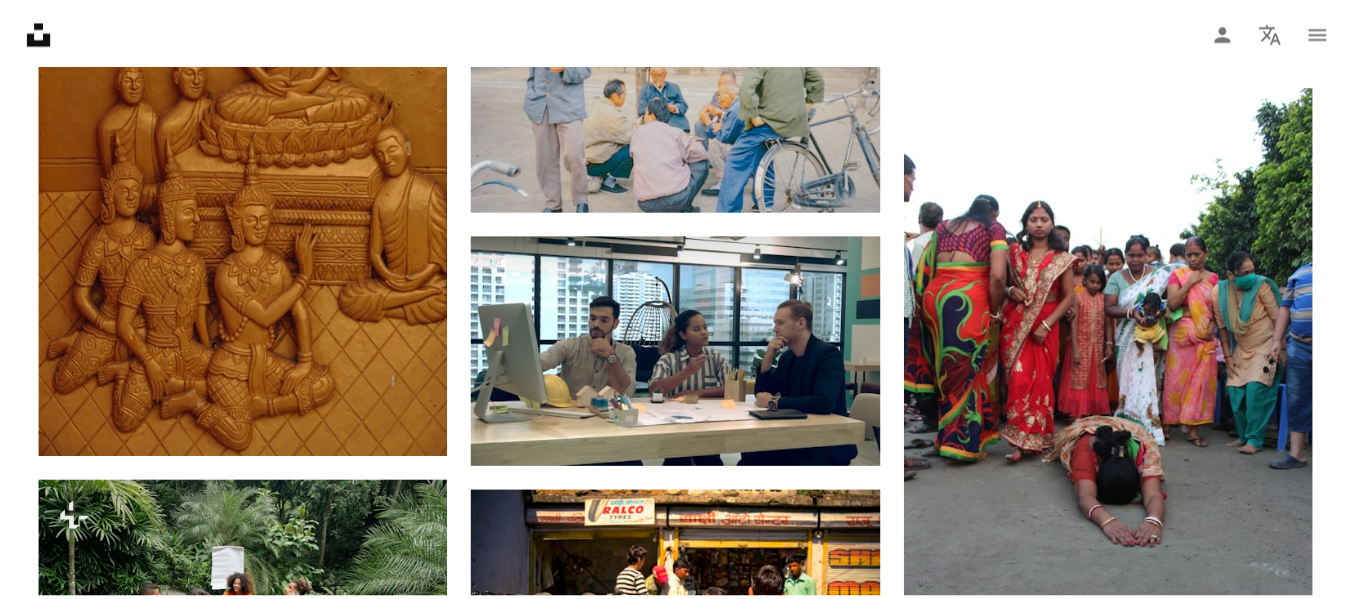 scroll, scrollTop: 0, scrollLeft: 0, axis: both 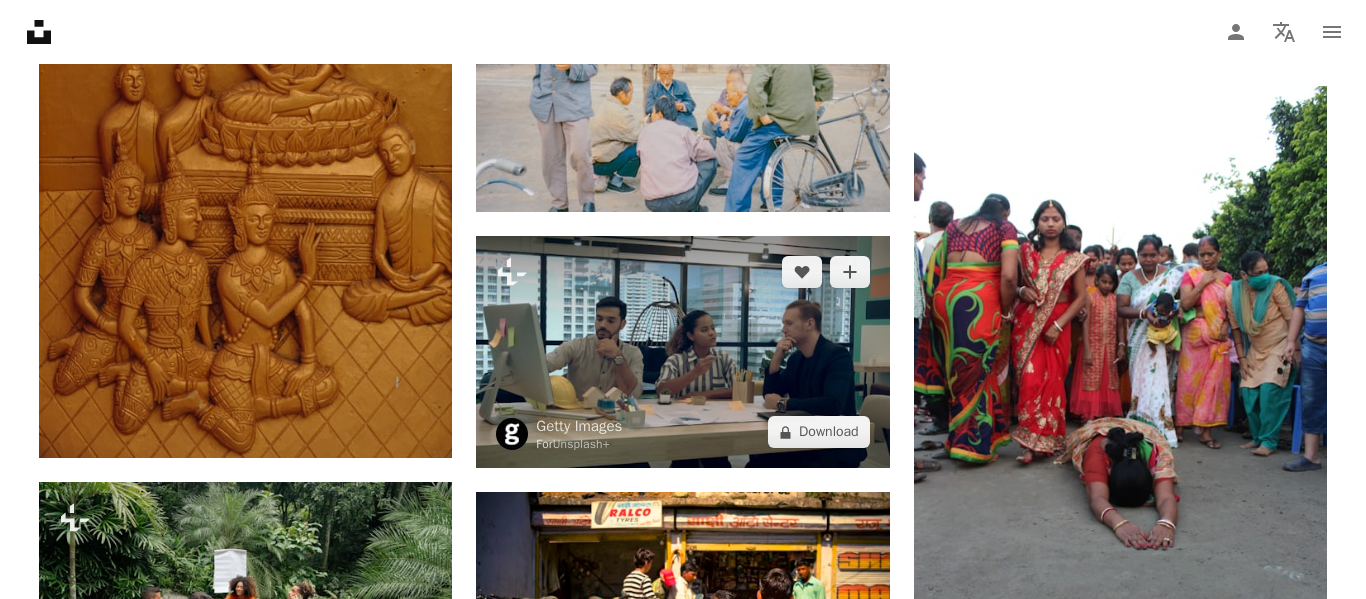 drag, startPoint x: 22, startPoint y: 20, endPoint x: 783, endPoint y: 266, distance: 799.7731 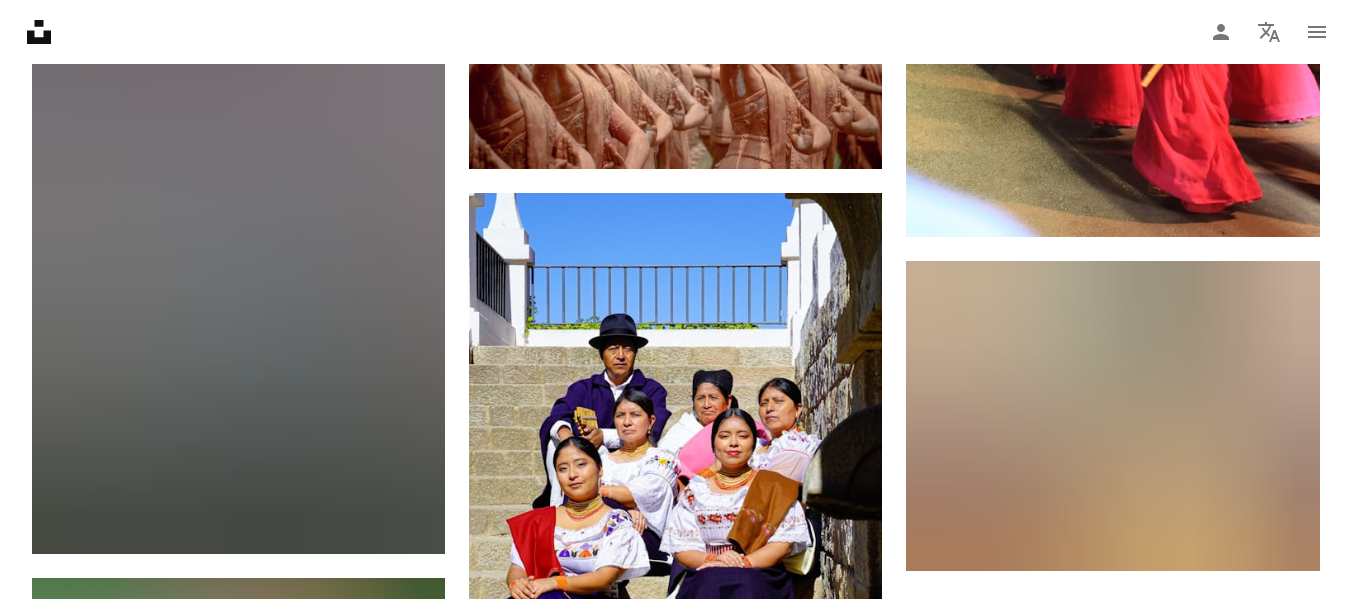 scroll, scrollTop: 57934, scrollLeft: 0, axis: vertical 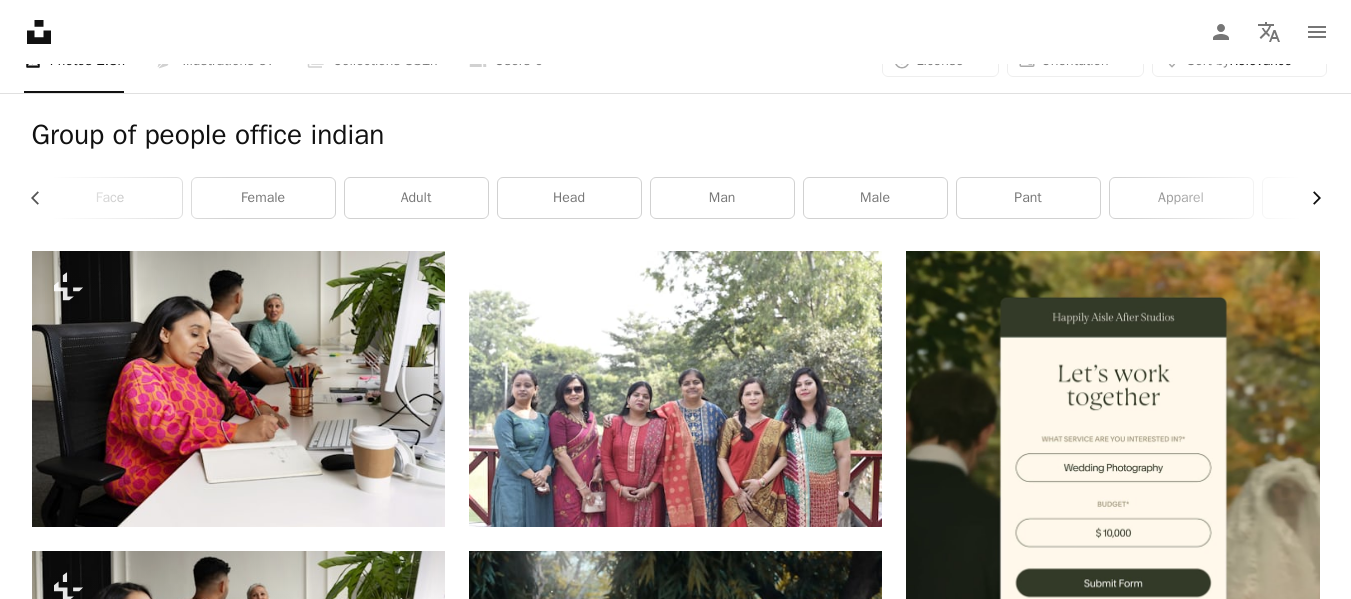click on "Chevron right" 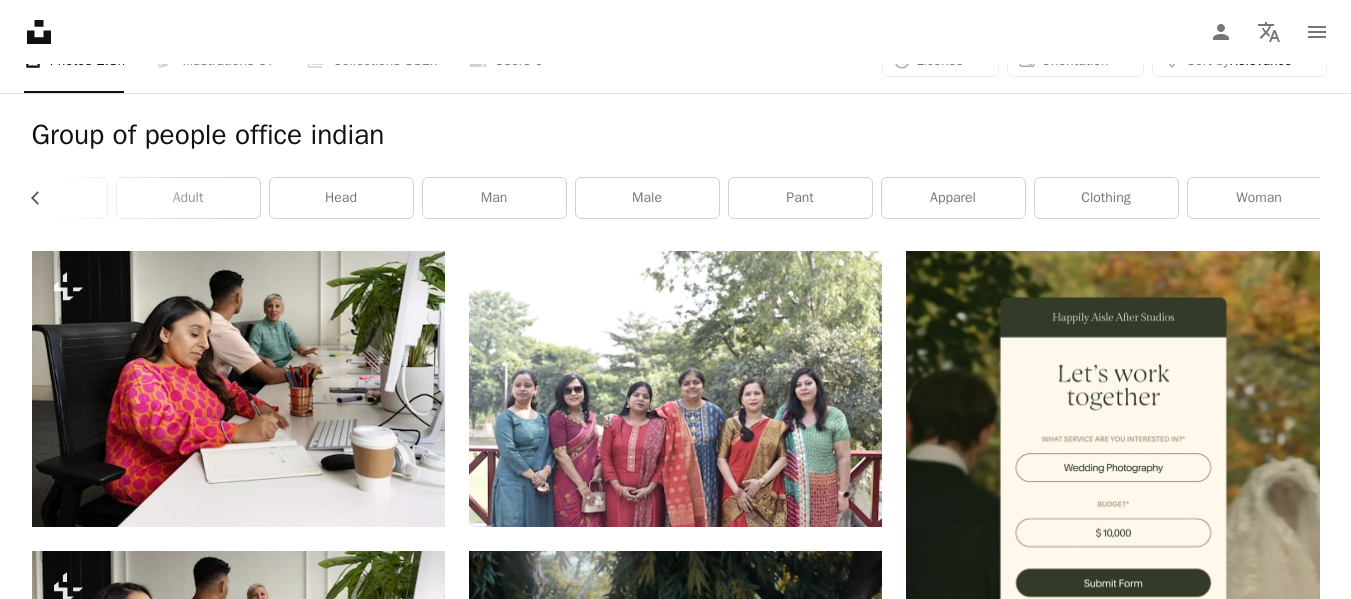 scroll, scrollTop: 0, scrollLeft: 540, axis: horizontal 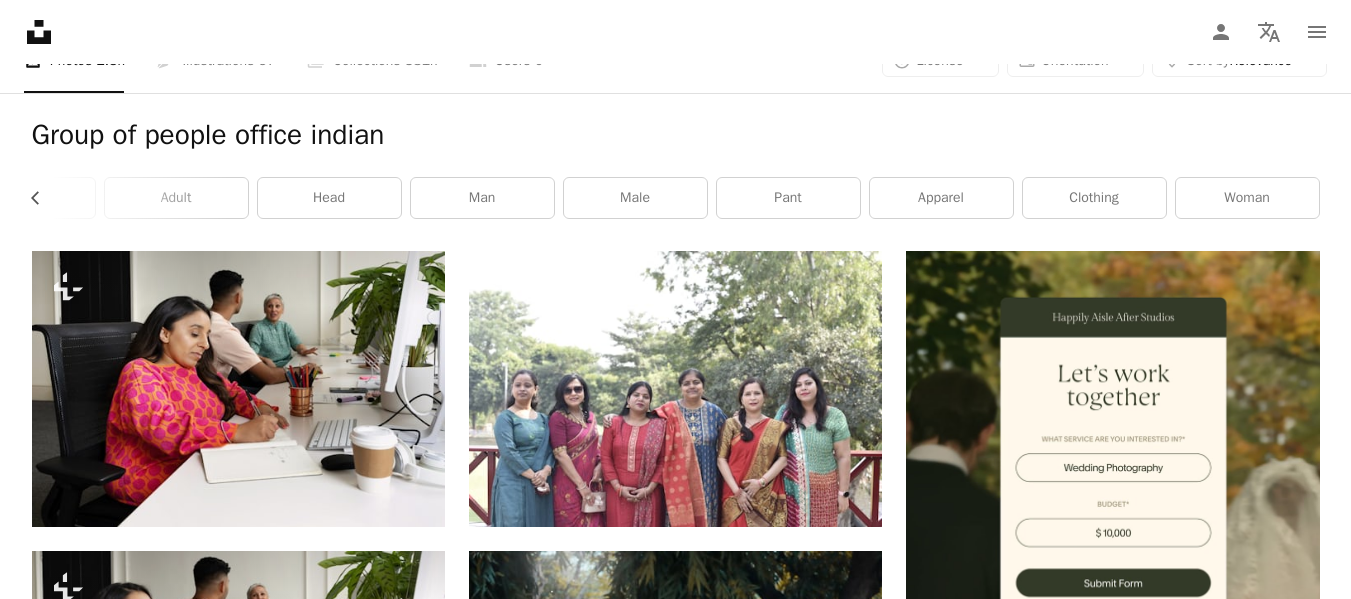 click on "woman" at bounding box center (1247, 198) 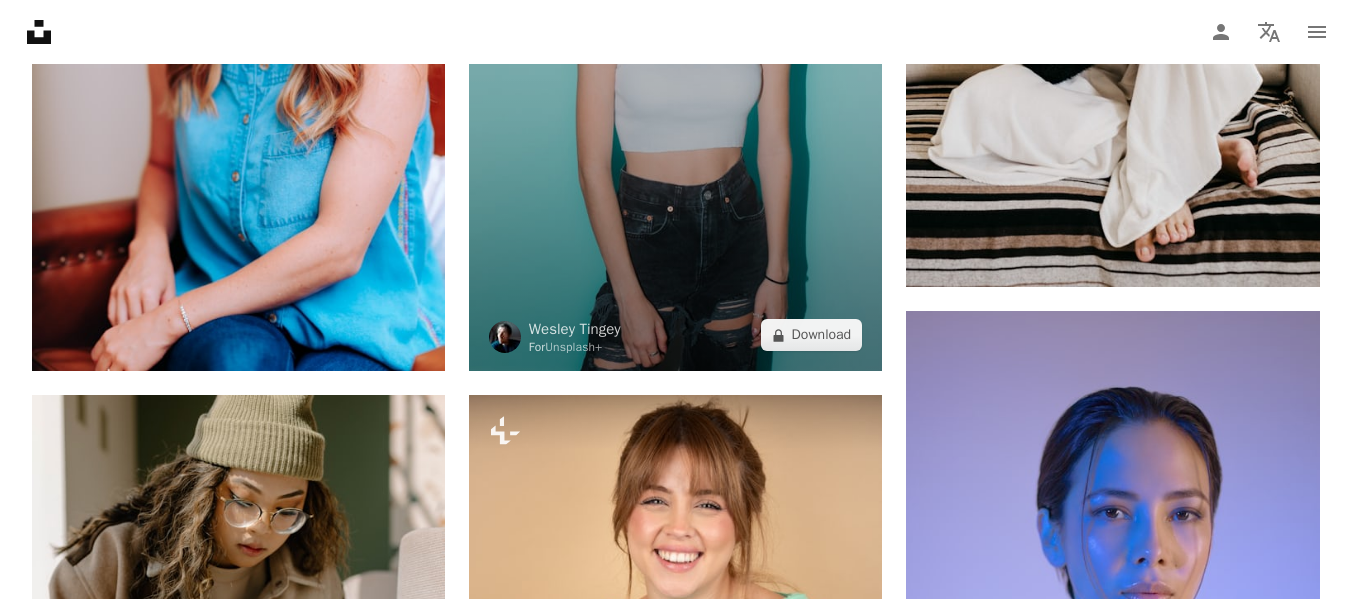 scroll, scrollTop: 1700, scrollLeft: 0, axis: vertical 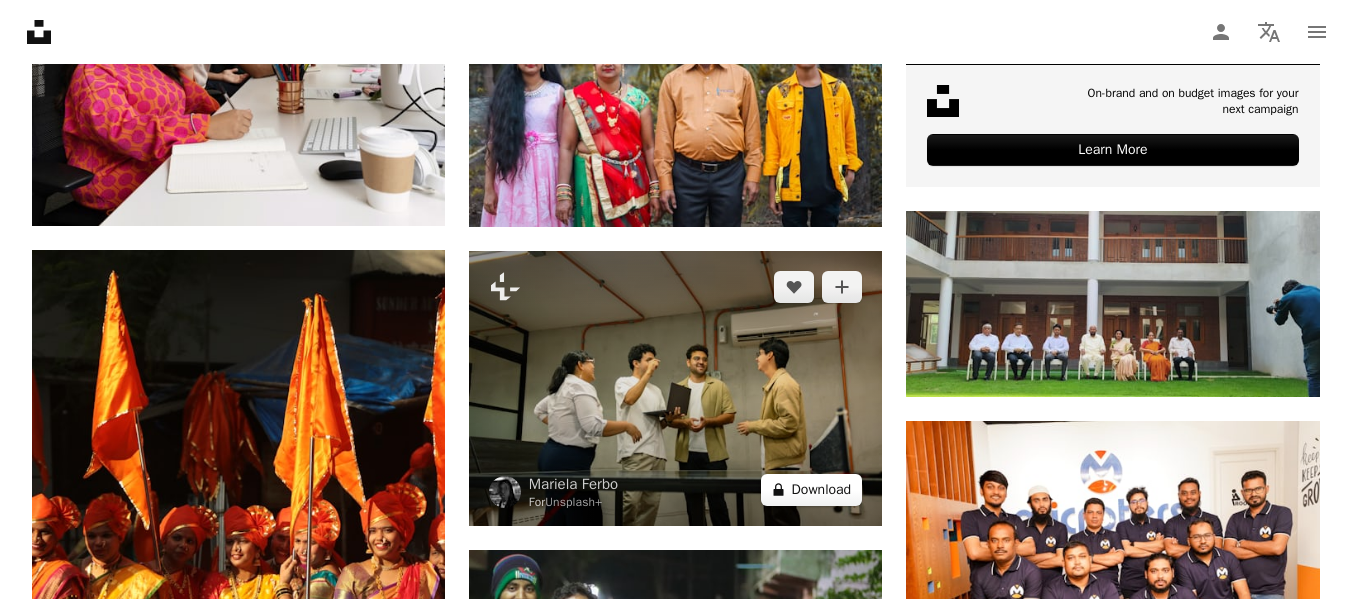 click on "A lock Download" at bounding box center [812, 490] 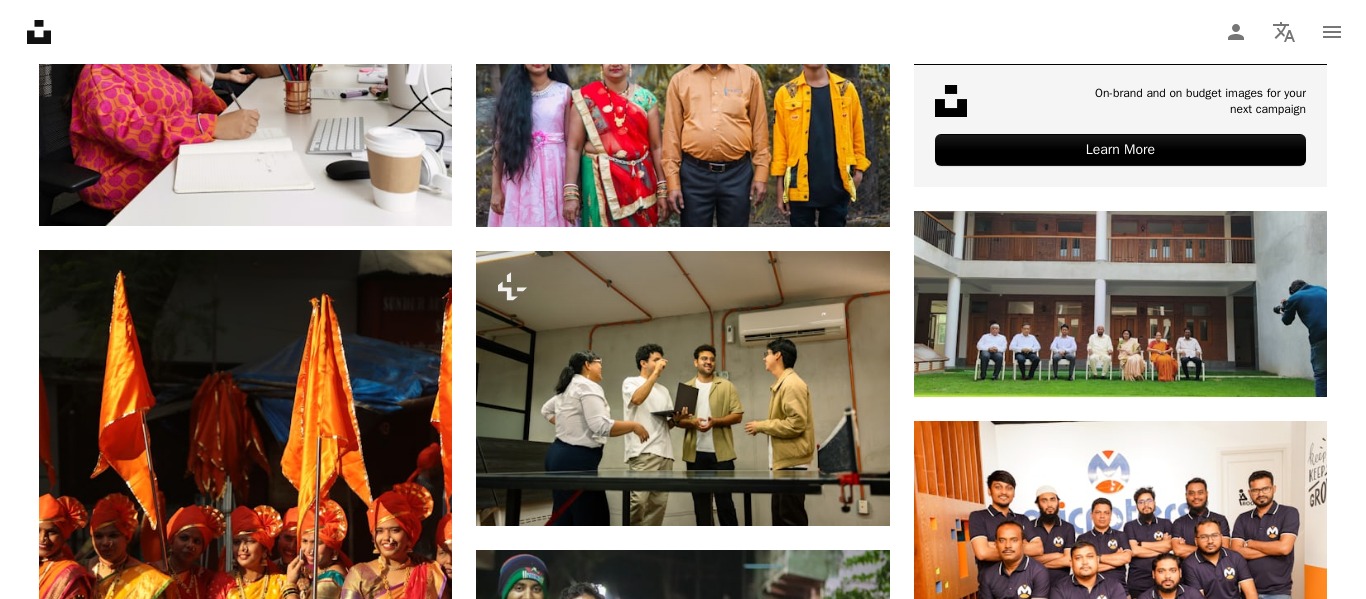 click on "An X shape" at bounding box center (20, 20) 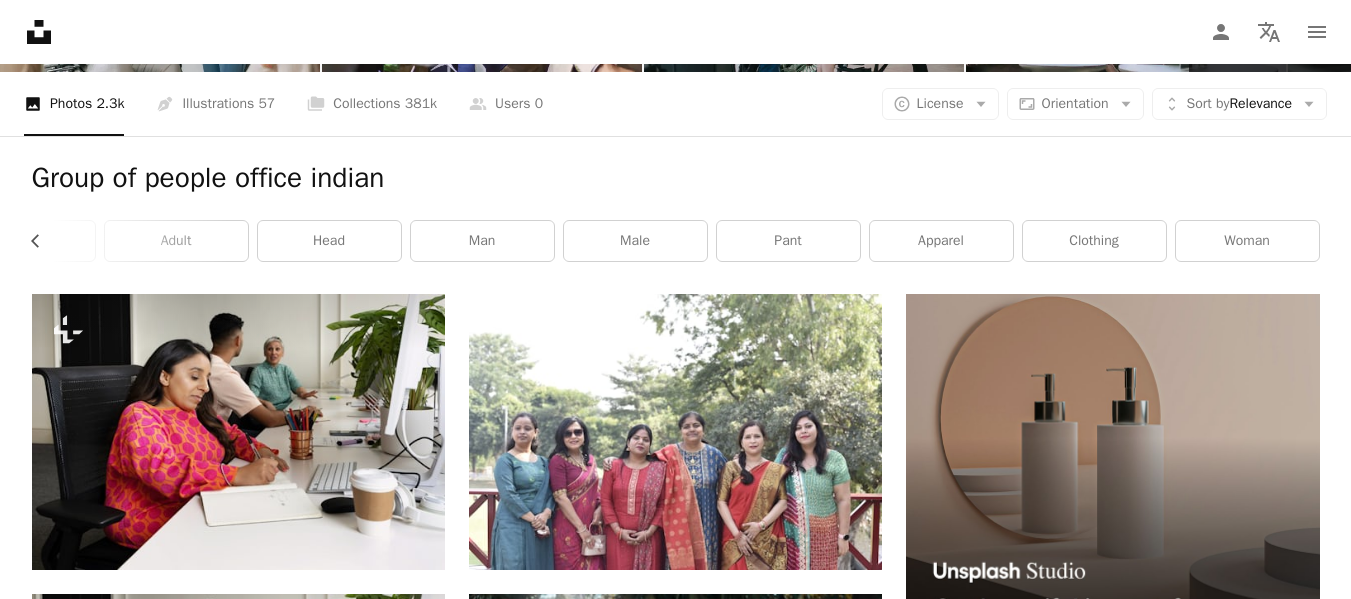 scroll, scrollTop: 0, scrollLeft: 0, axis: both 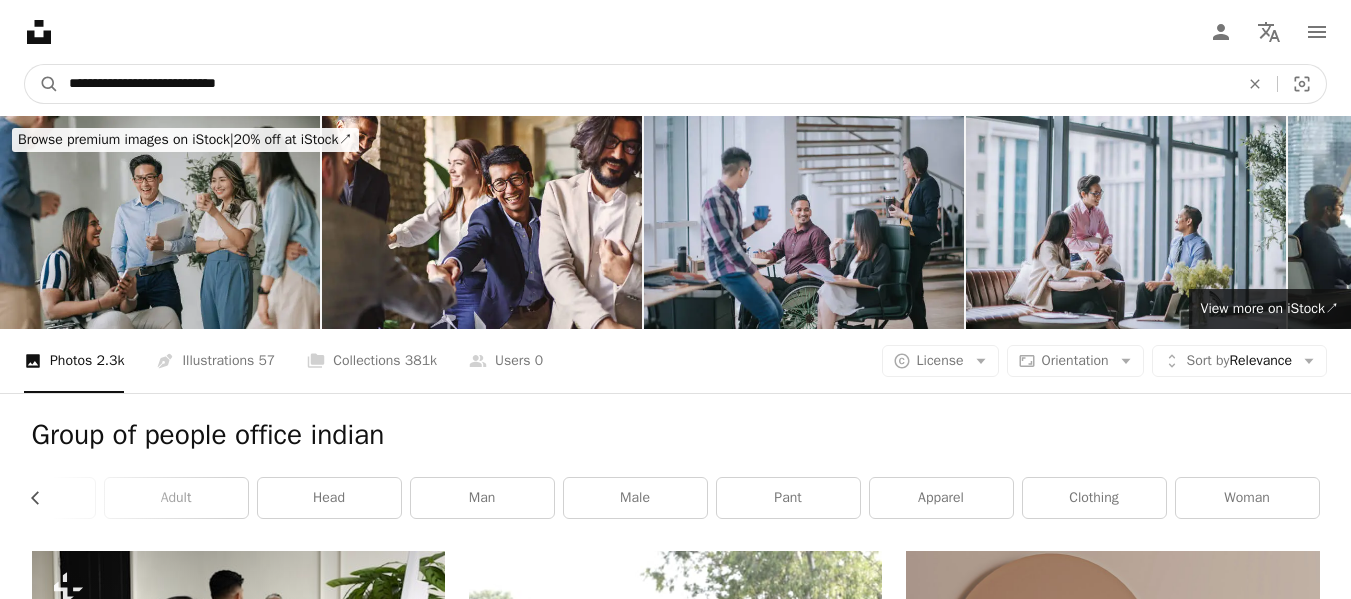 click on "**********" at bounding box center [646, 84] 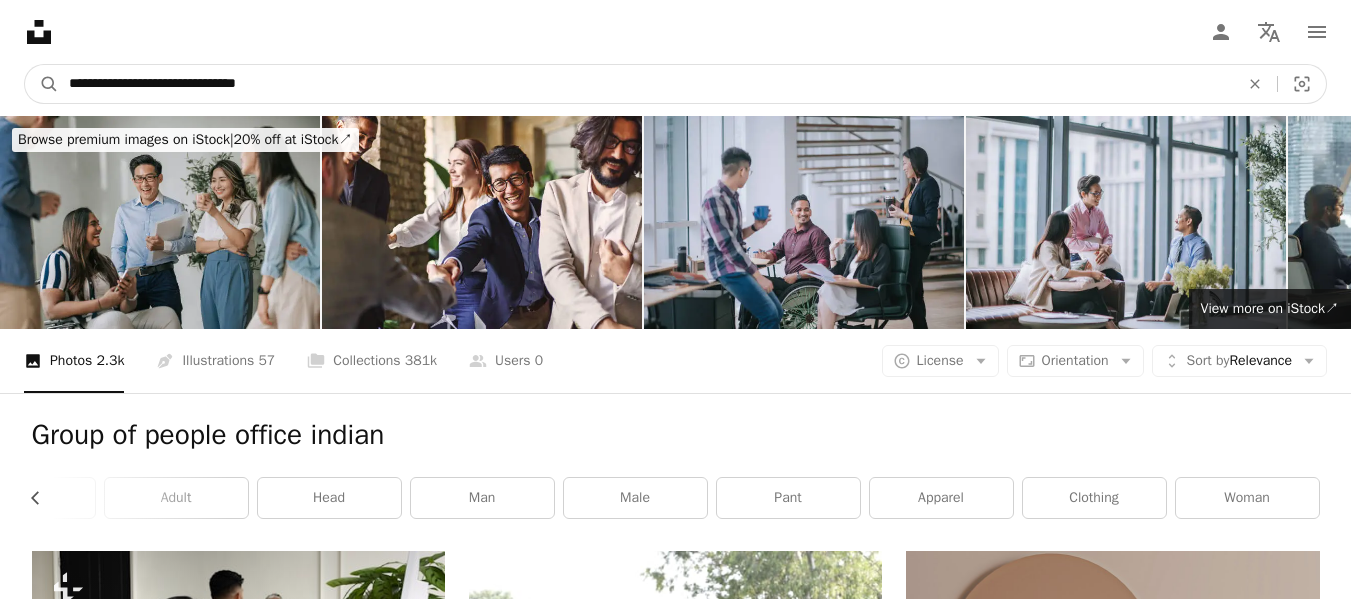 type on "**********" 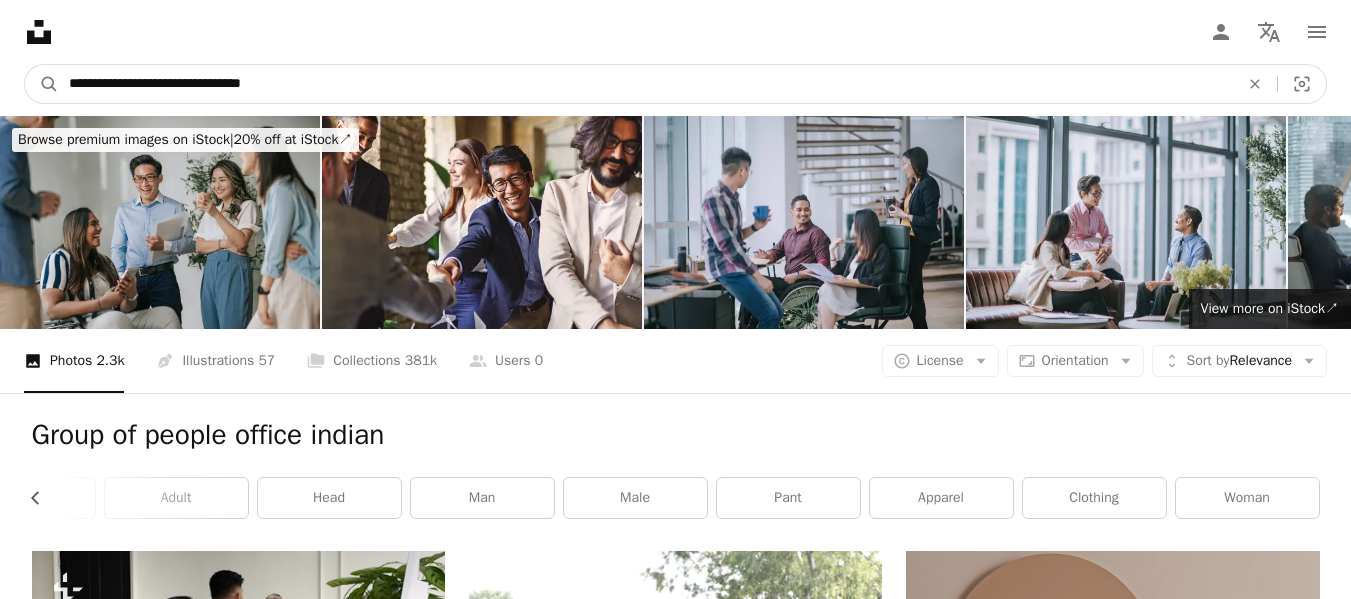 click on "A magnifying glass" at bounding box center (42, 84) 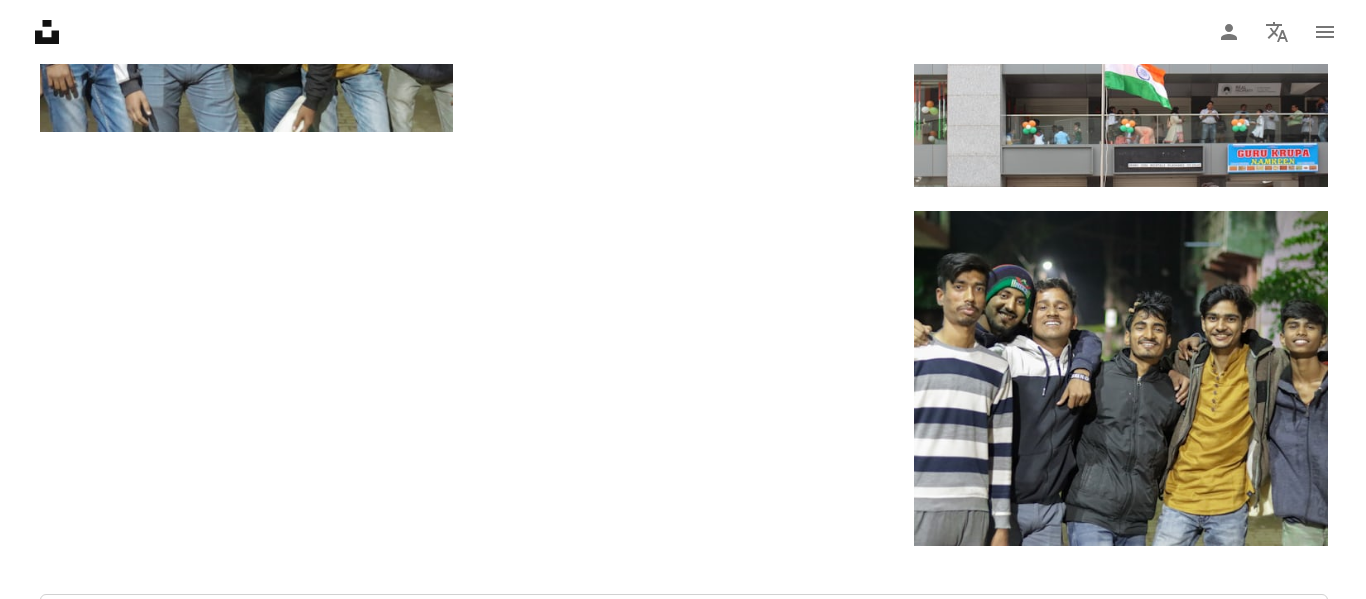 scroll, scrollTop: 3000, scrollLeft: 0, axis: vertical 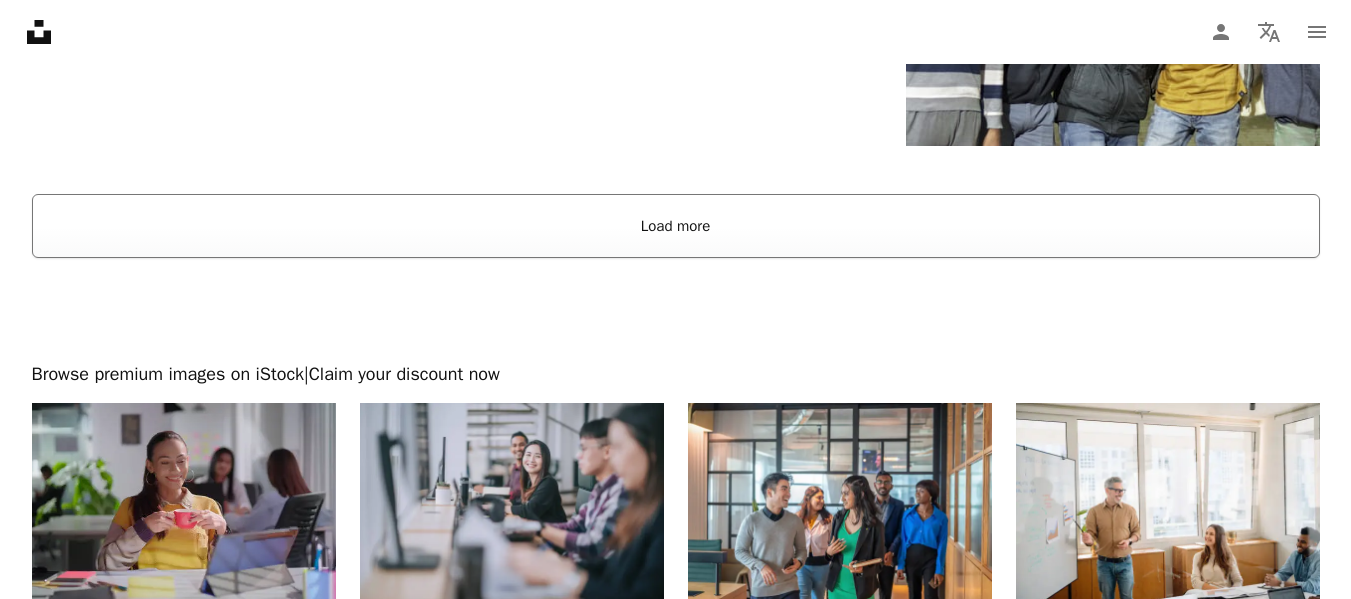 click on "Load more" at bounding box center (676, 226) 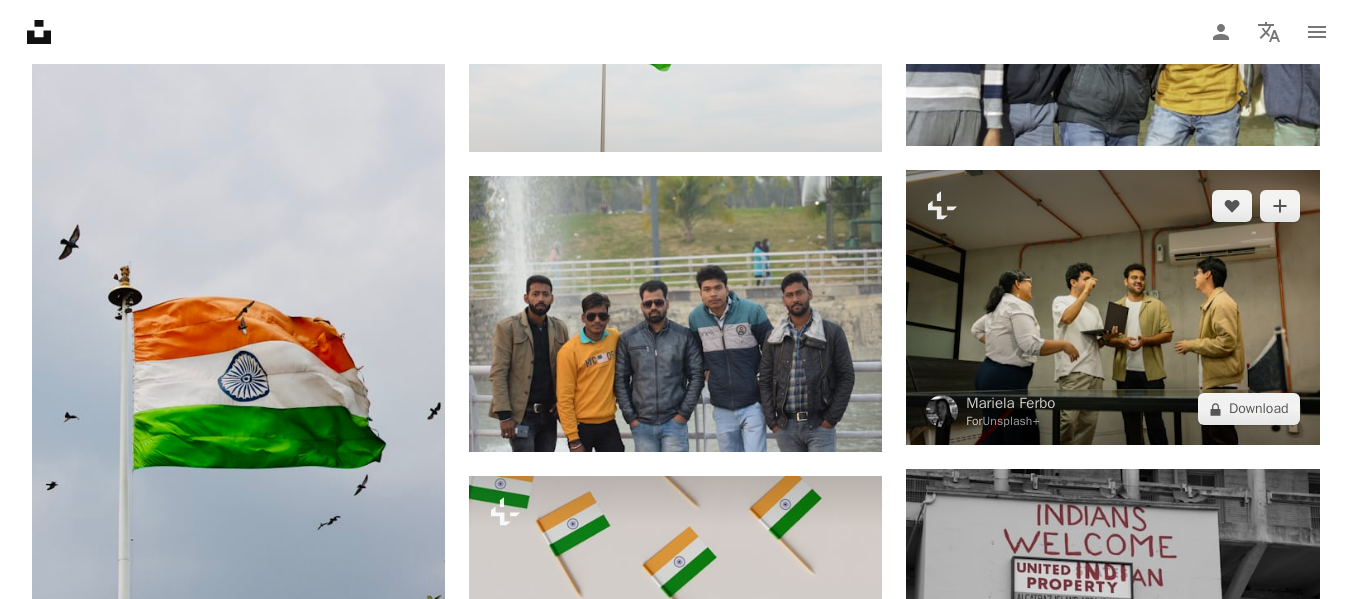 click at bounding box center (1112, 307) 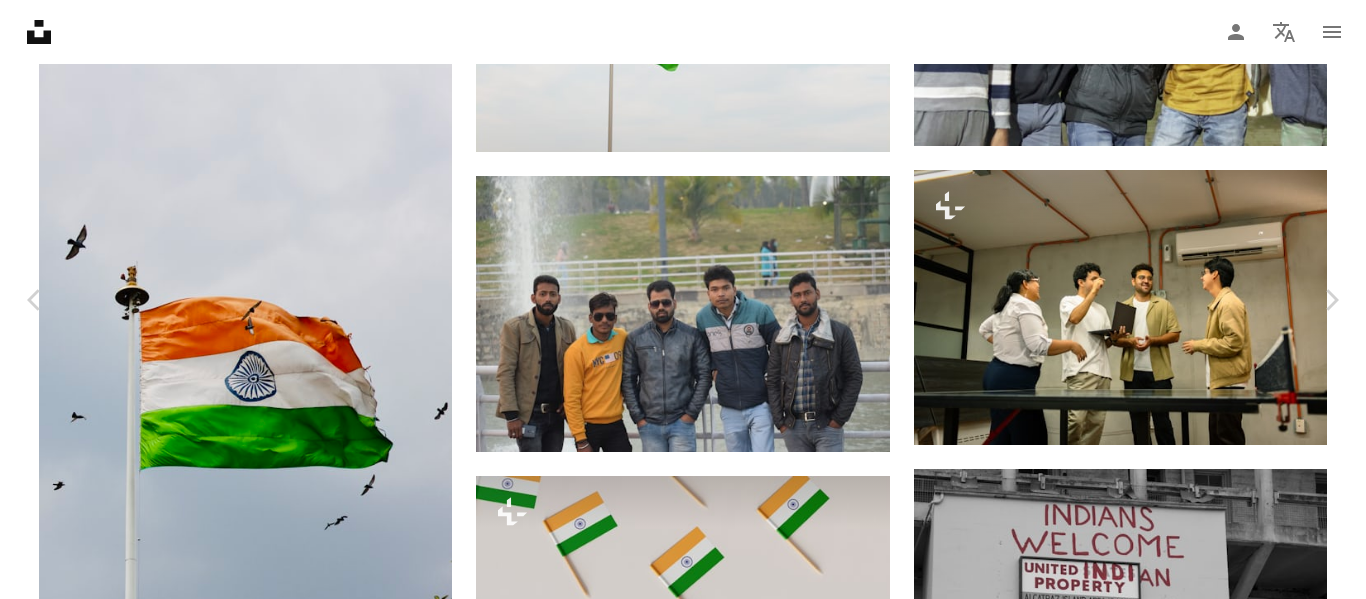 scroll, scrollTop: 200, scrollLeft: 0, axis: vertical 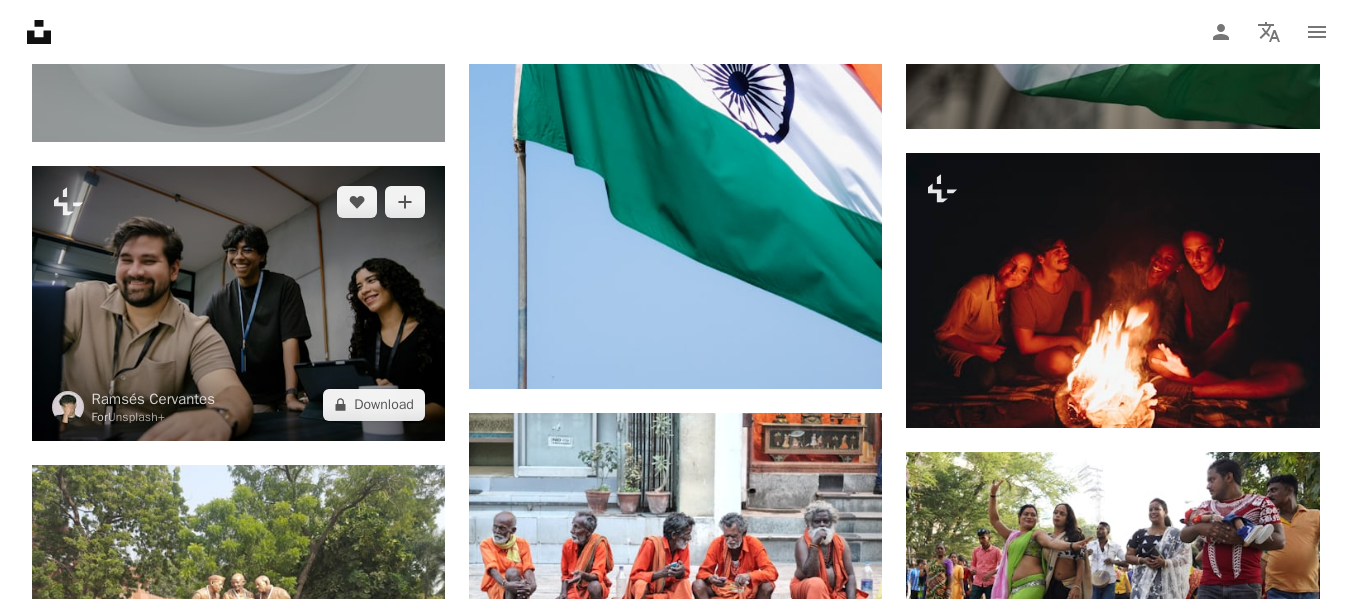 click at bounding box center [238, 303] 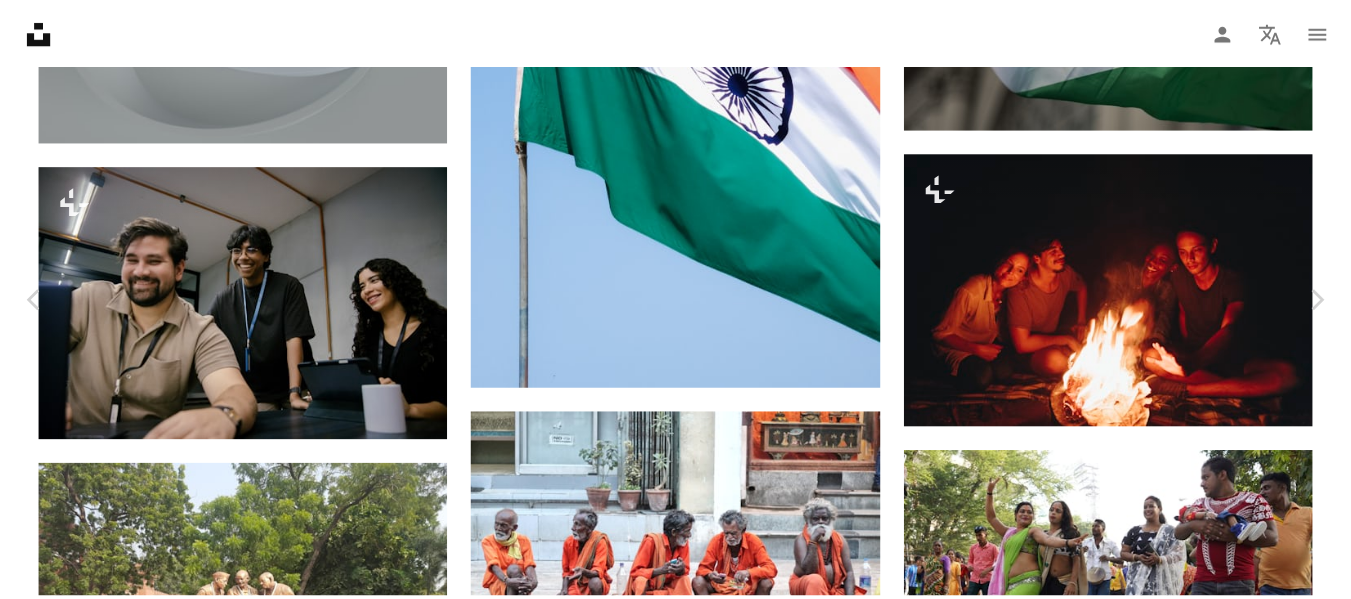 scroll, scrollTop: 100, scrollLeft: 0, axis: vertical 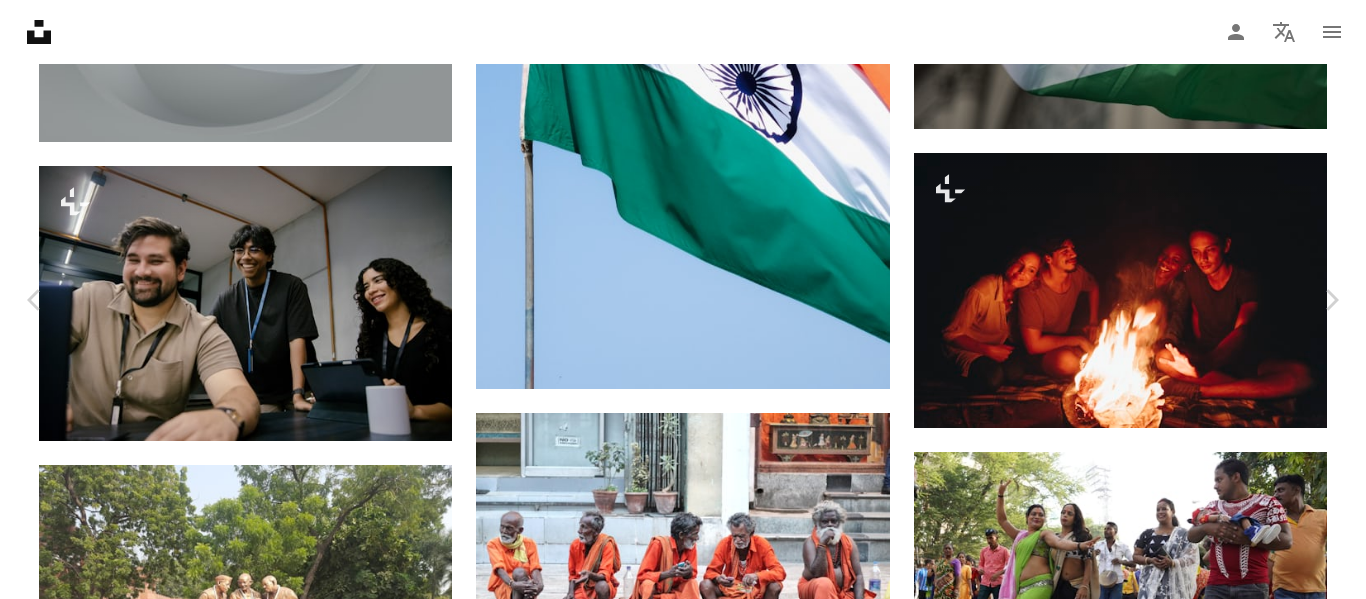 click on "An X shape" at bounding box center (20, 20) 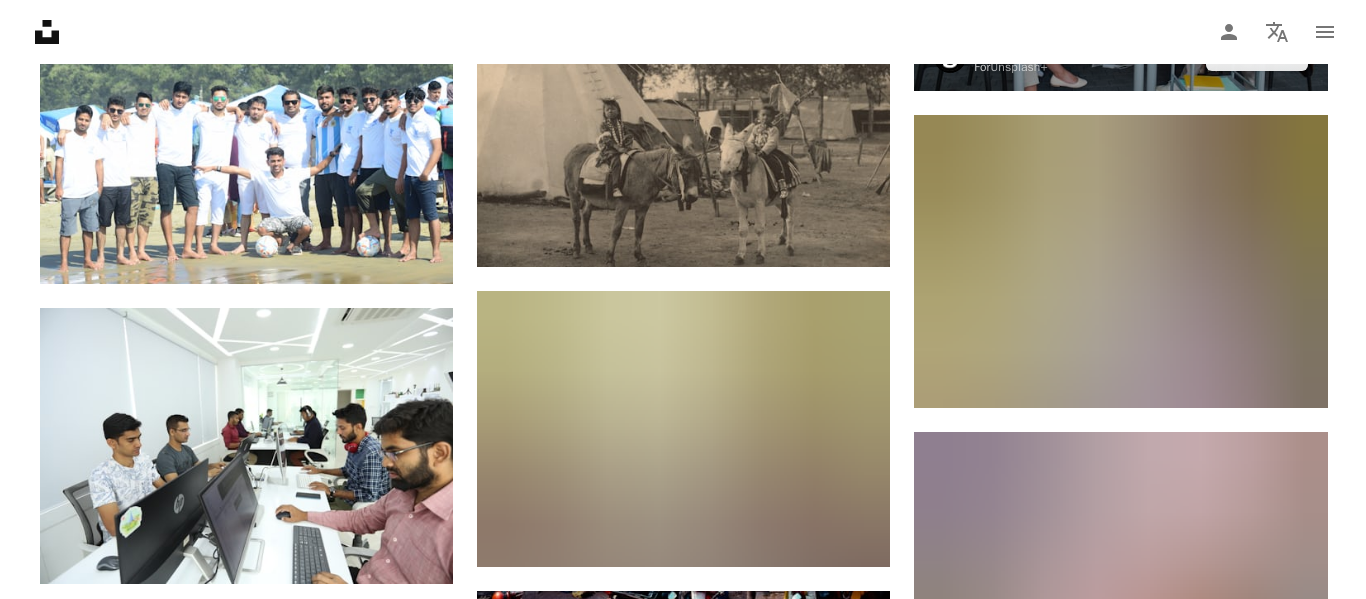 scroll, scrollTop: 50200, scrollLeft: 0, axis: vertical 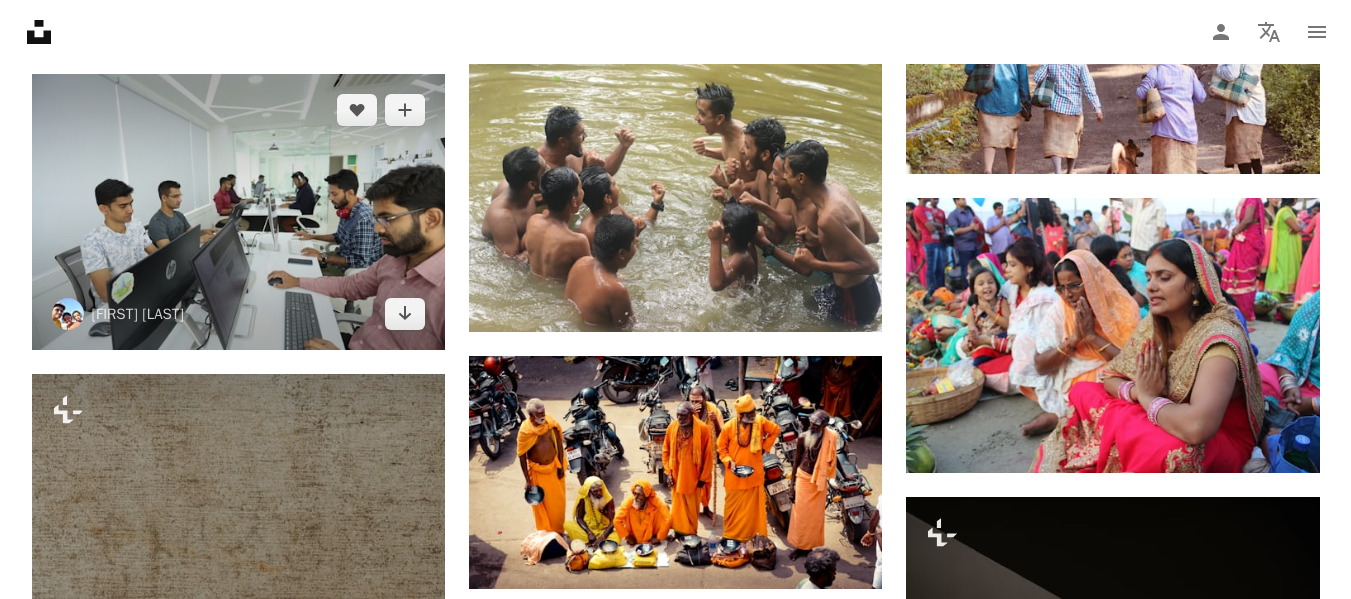 click at bounding box center [238, 211] 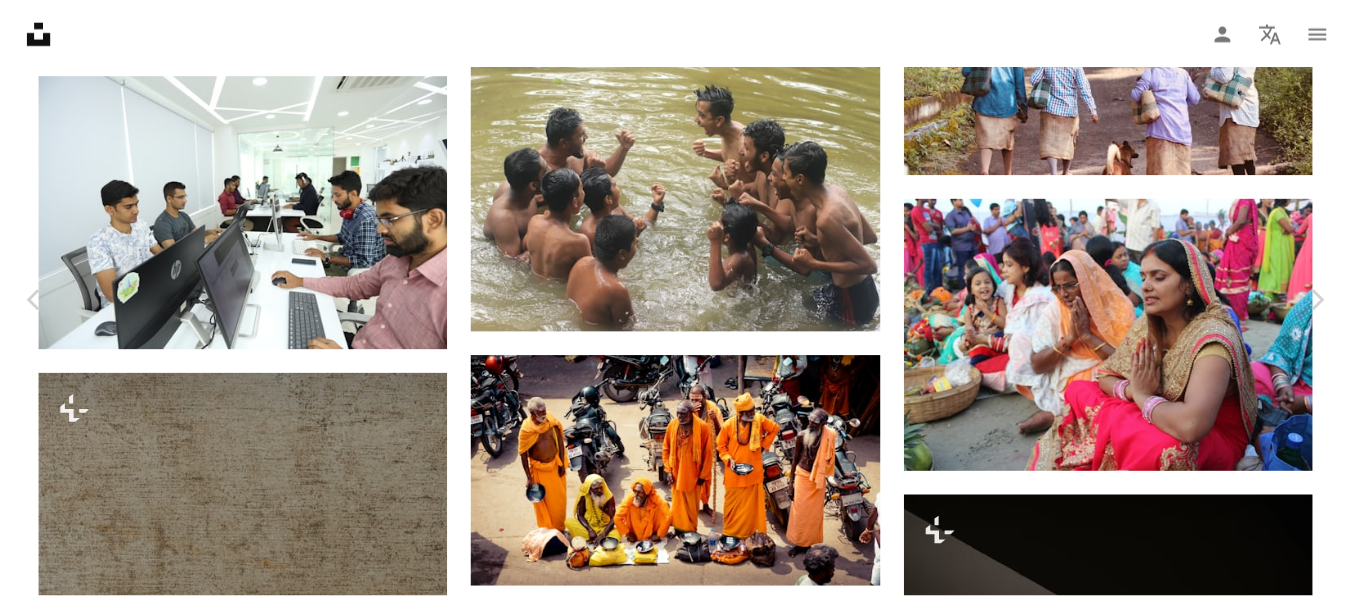 scroll, scrollTop: 100, scrollLeft: 0, axis: vertical 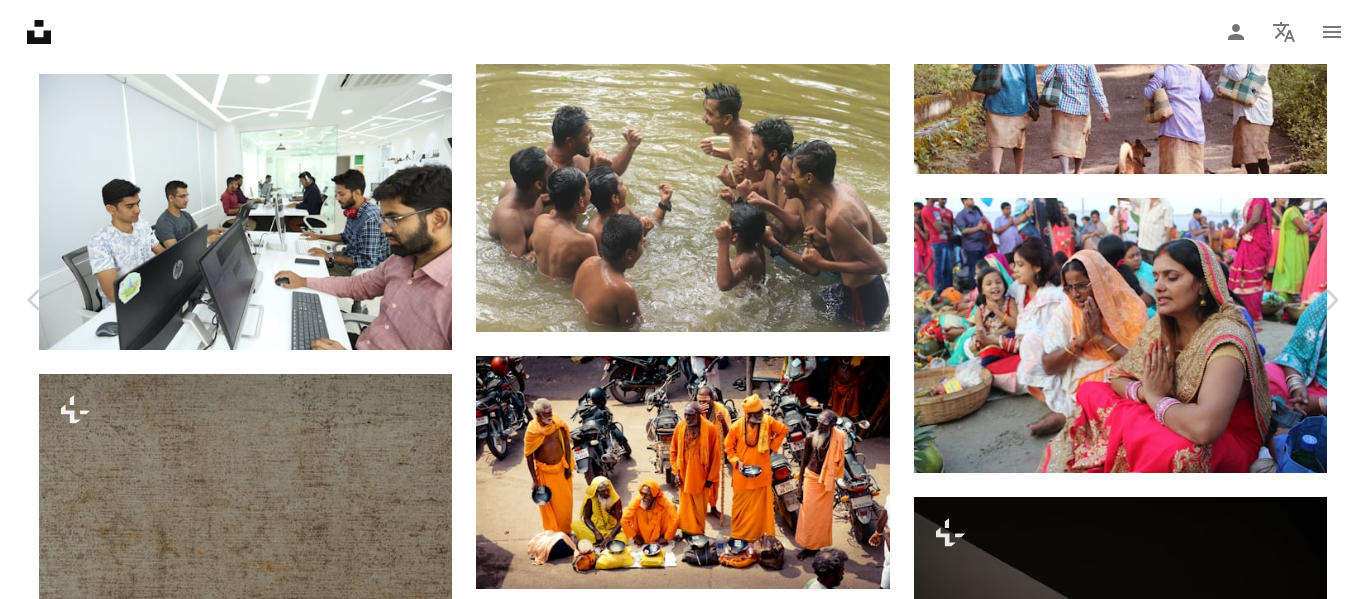 click on "An X shape" at bounding box center (20, 20) 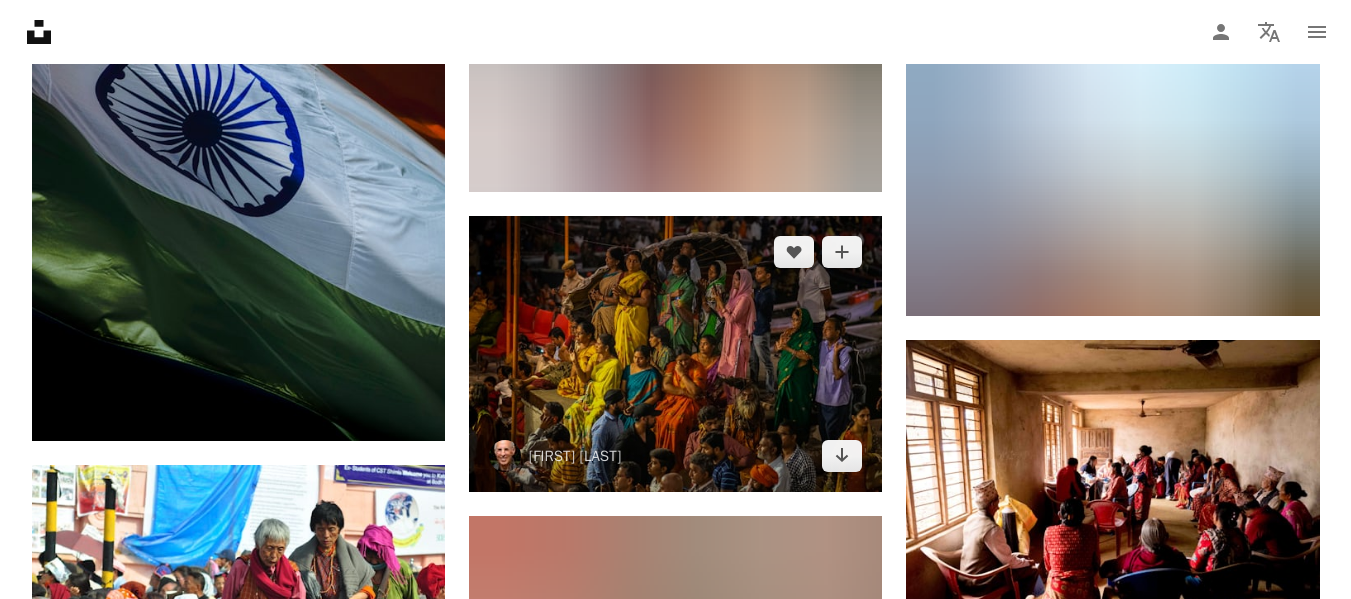 scroll, scrollTop: 55200, scrollLeft: 0, axis: vertical 